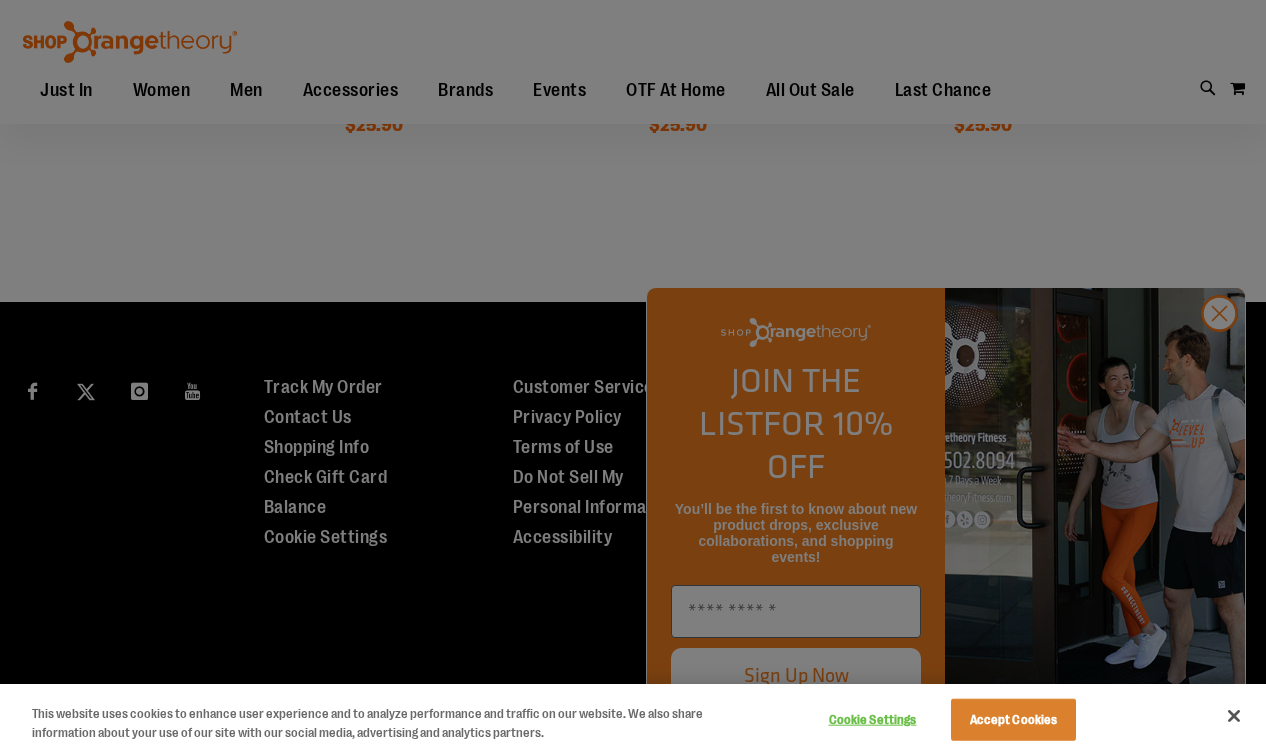scroll, scrollTop: 1643, scrollLeft: 0, axis: vertical 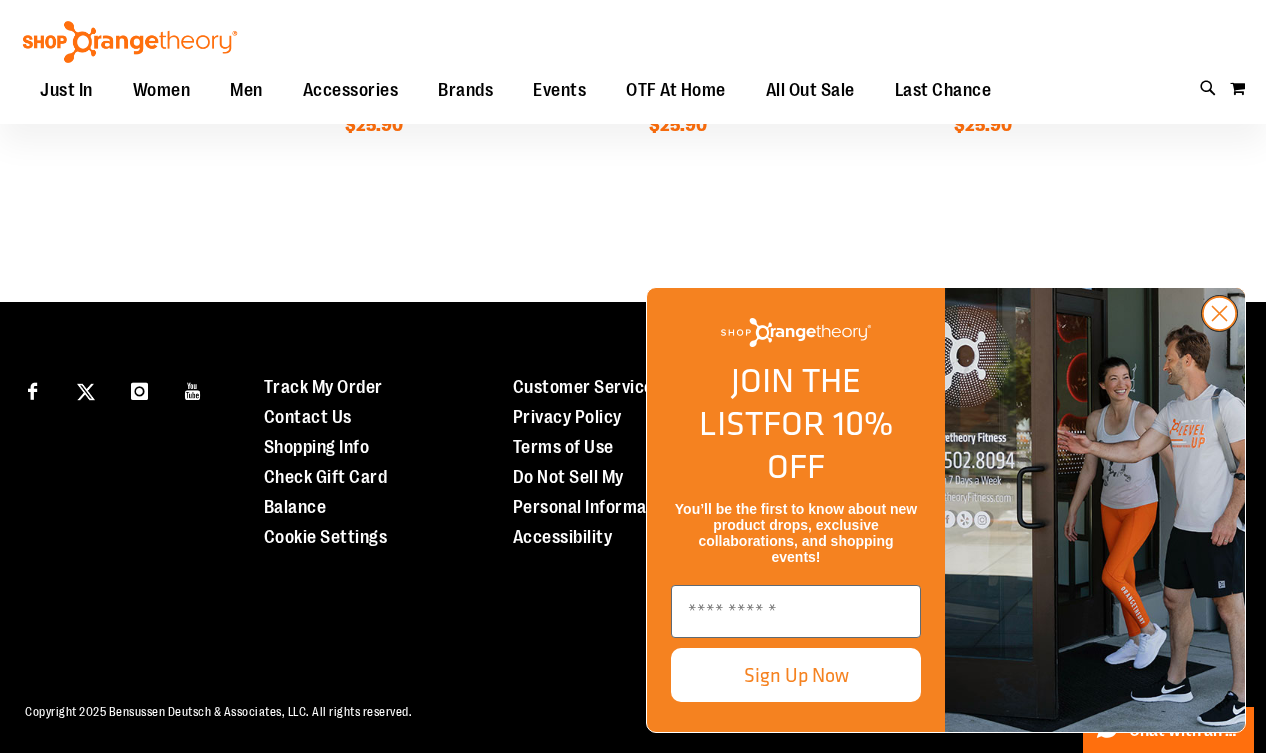click 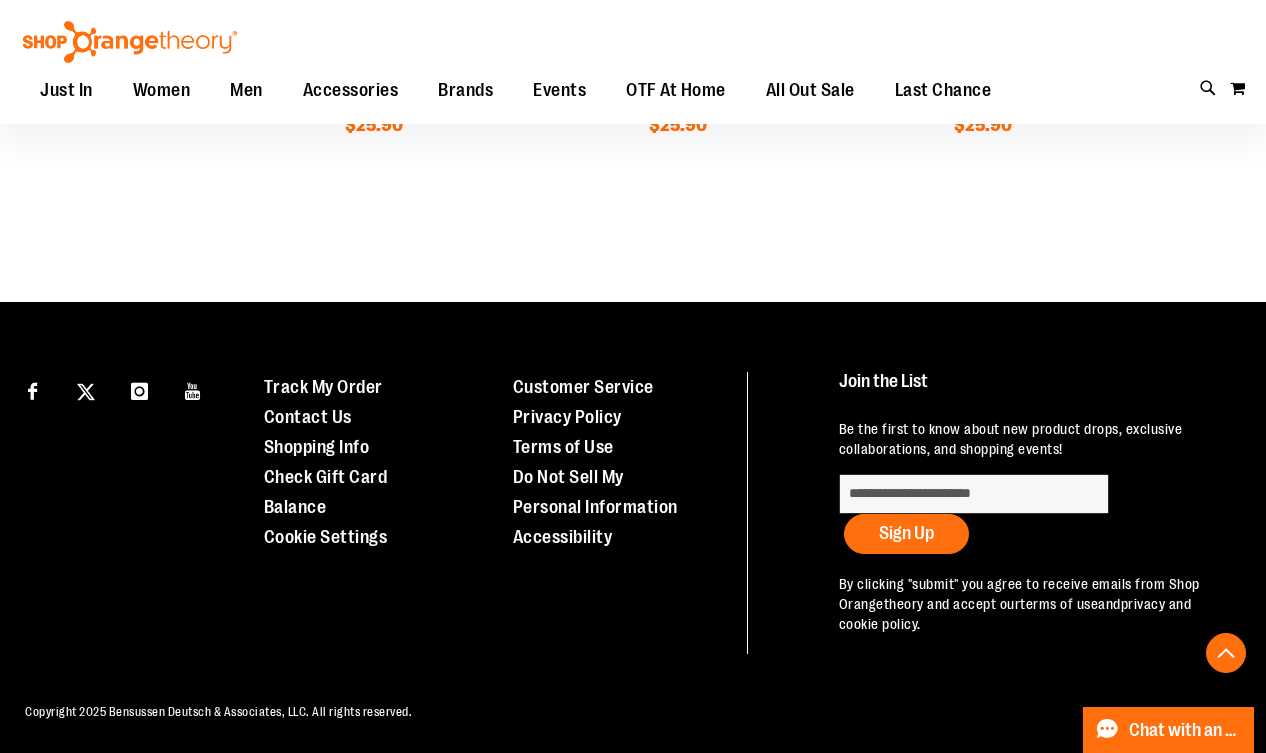 click on "Toggle Nav
Search
Popular Suggestions
Advanced Search" at bounding box center [633, 62] 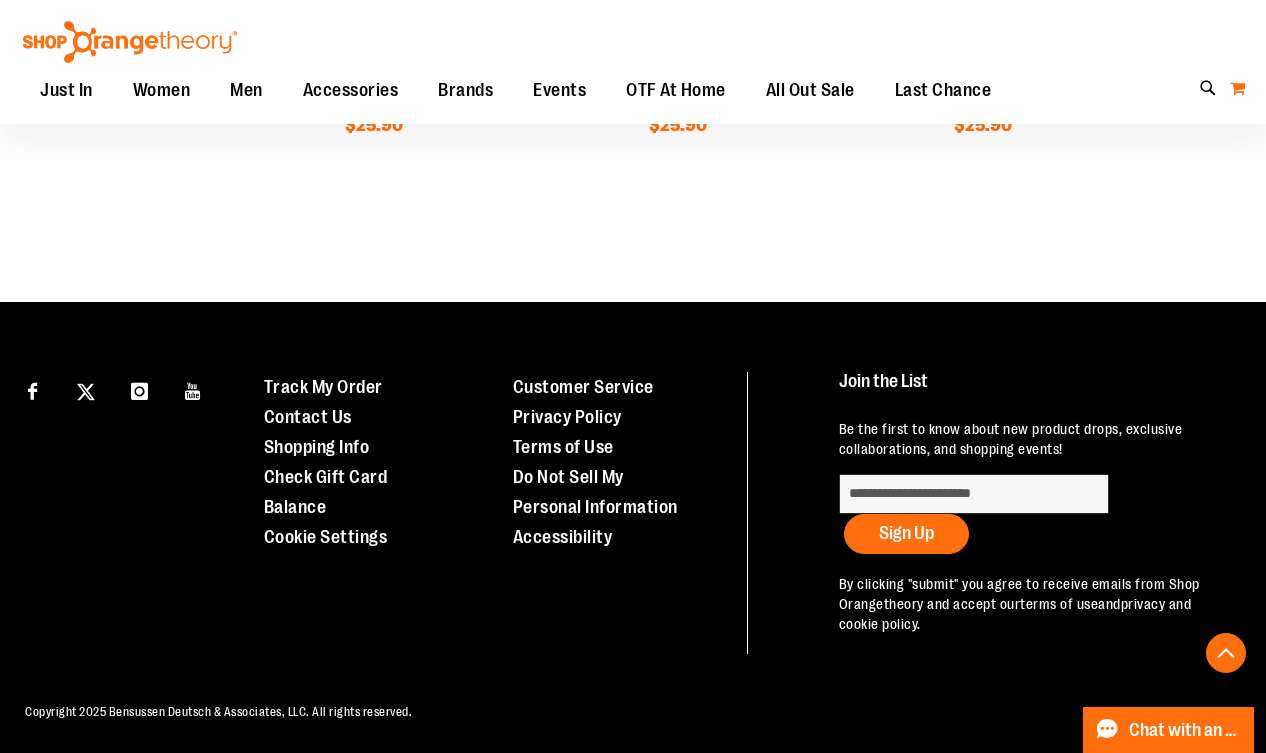 click on "My Cart" at bounding box center (1237, 88) 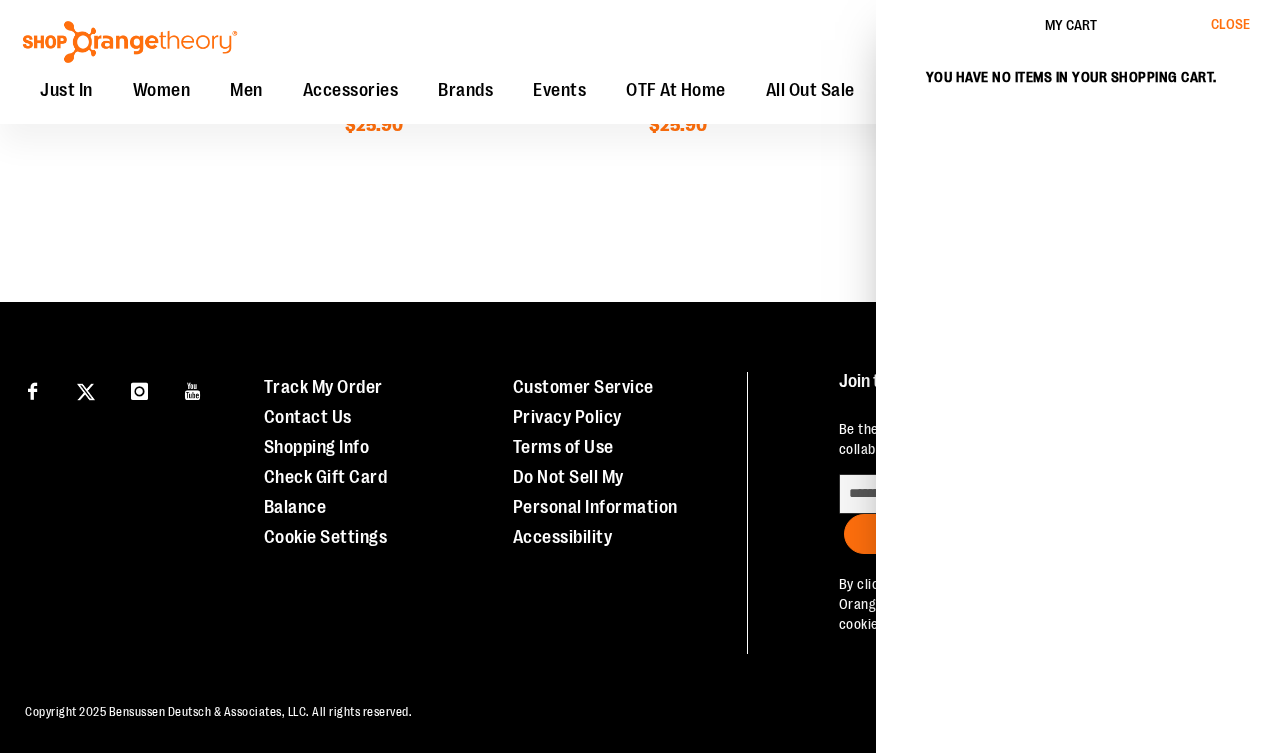 click on "Close" at bounding box center [1230, 24] 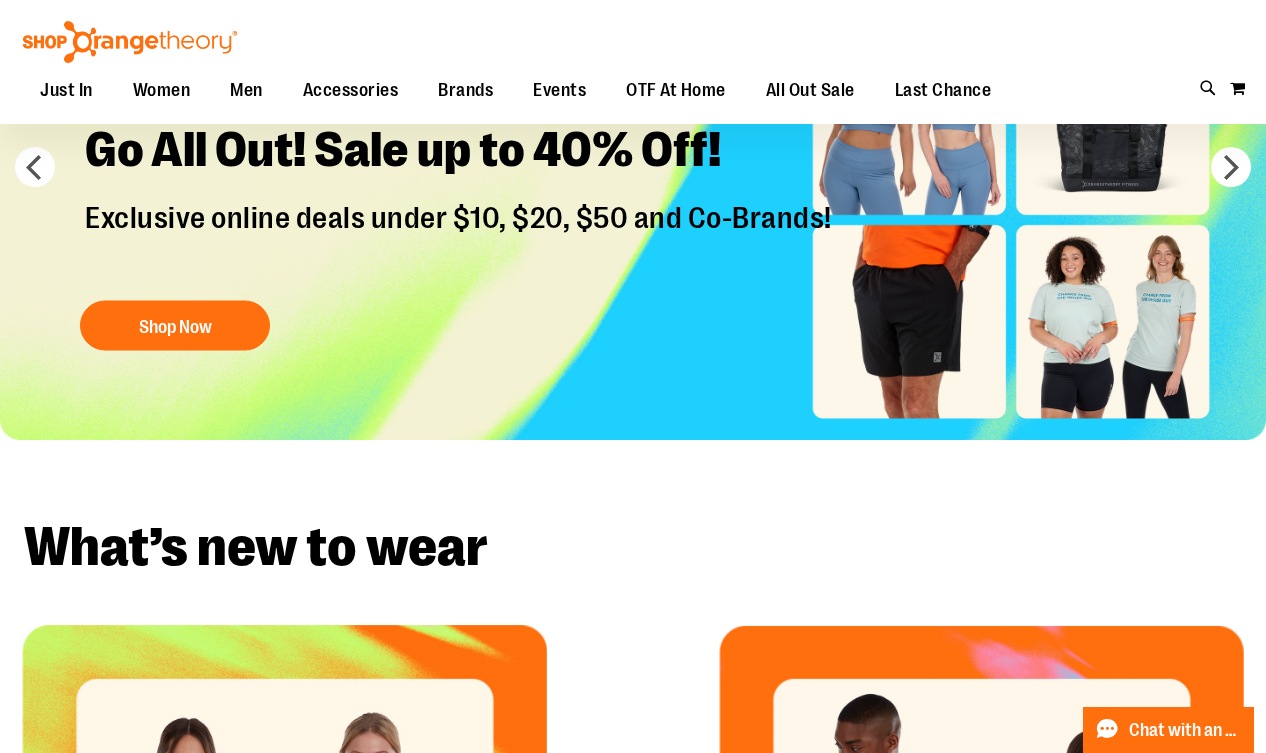 scroll, scrollTop: 0, scrollLeft: 0, axis: both 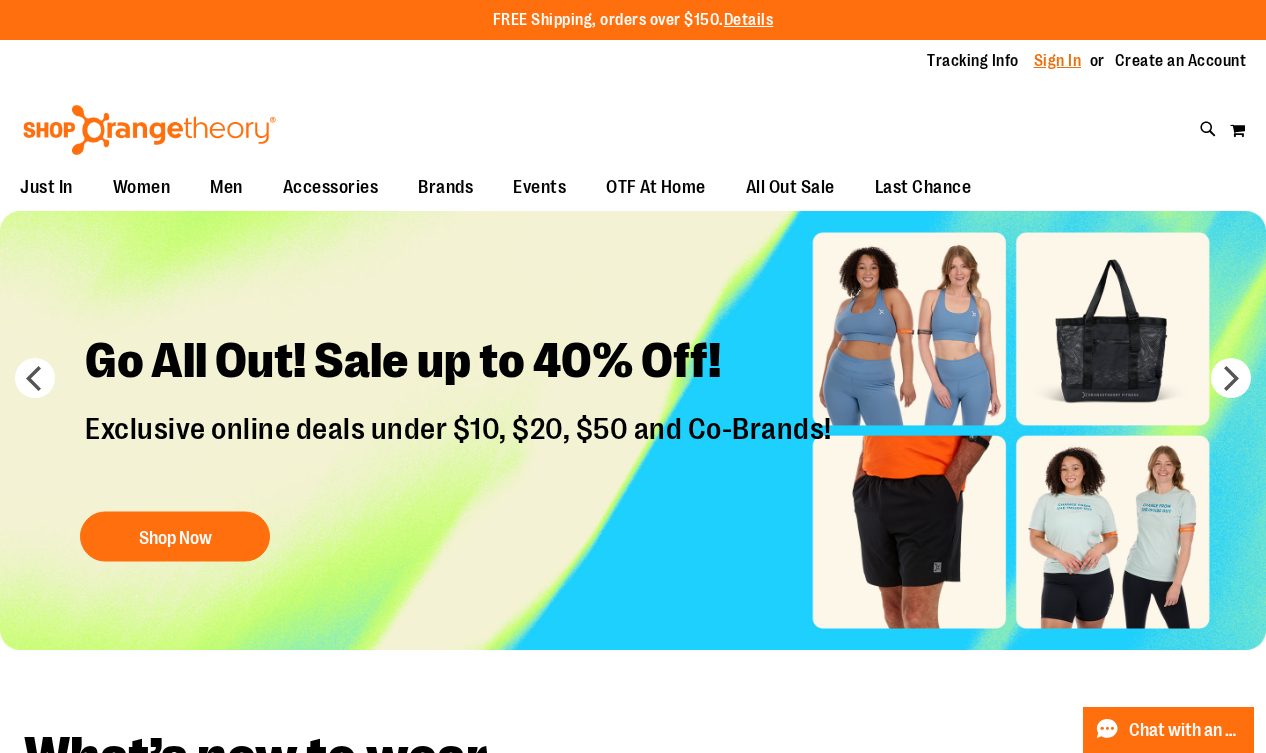 click on "Sign In" at bounding box center (1058, 61) 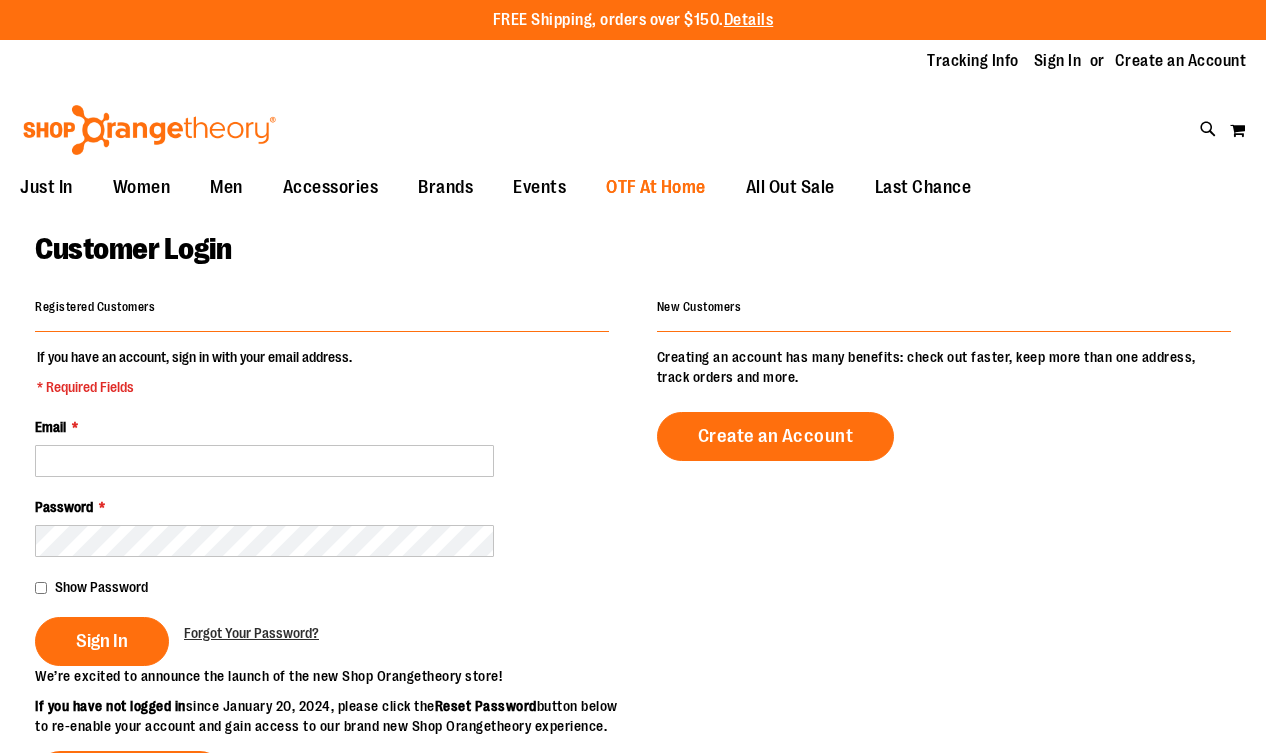 scroll, scrollTop: 0, scrollLeft: 0, axis: both 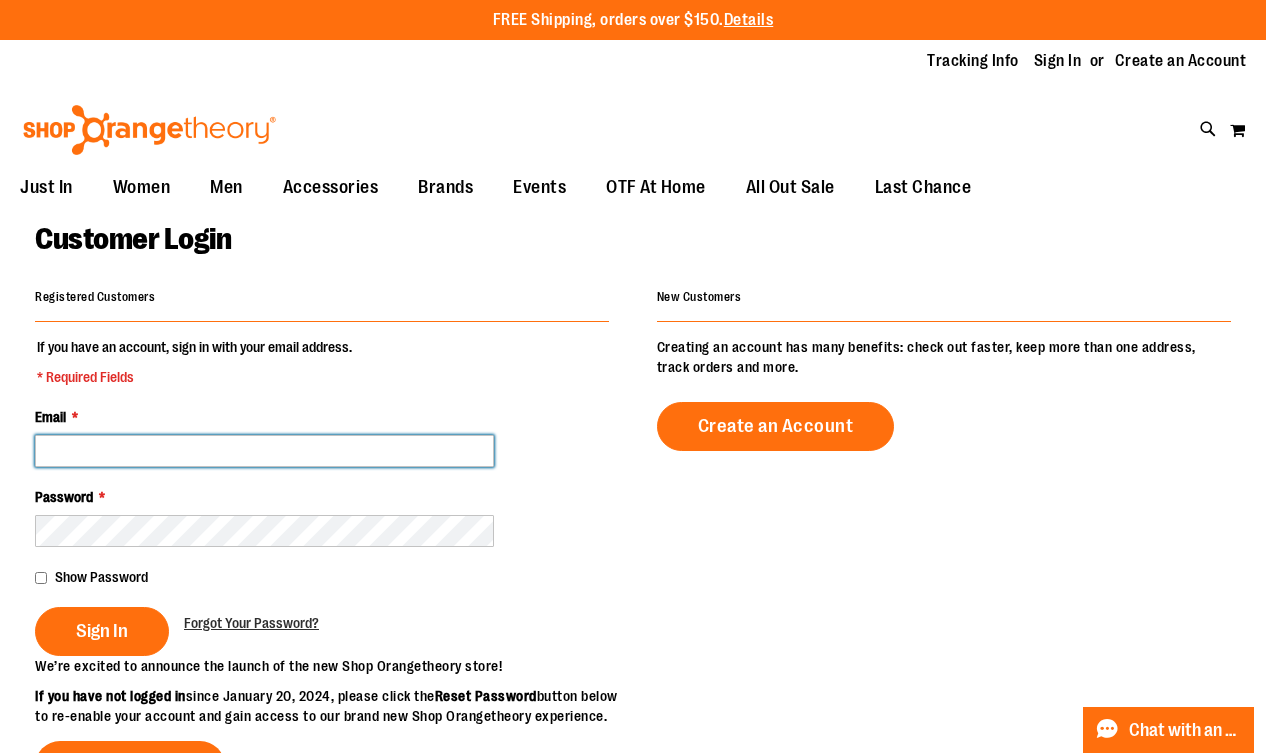 type on "**********" 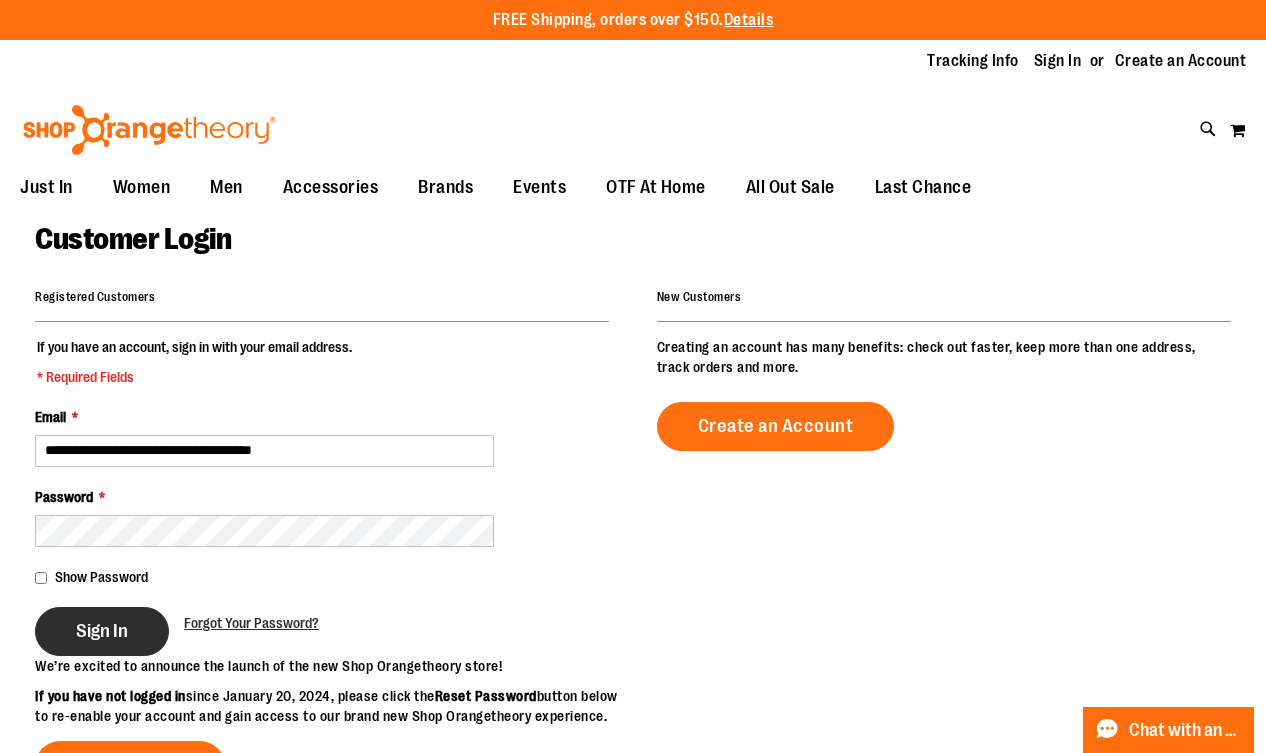 click on "Sign In" at bounding box center [102, 631] 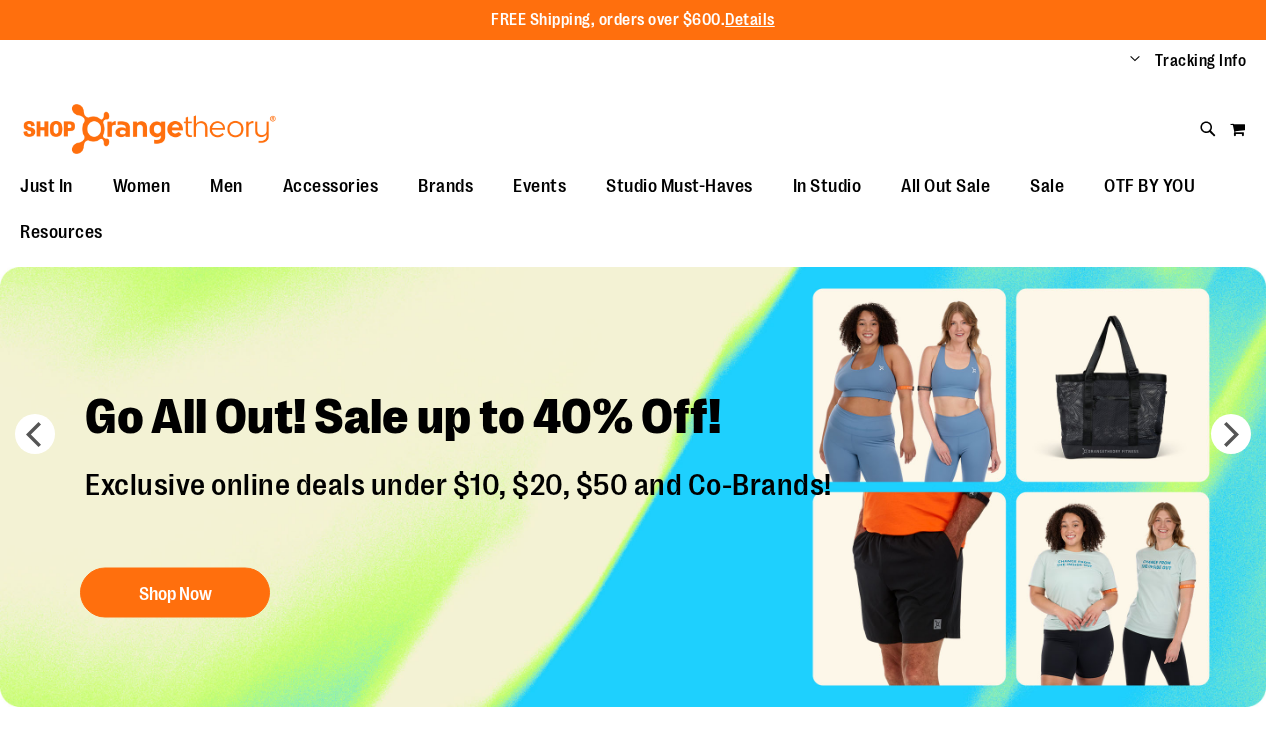scroll, scrollTop: 0, scrollLeft: 0, axis: both 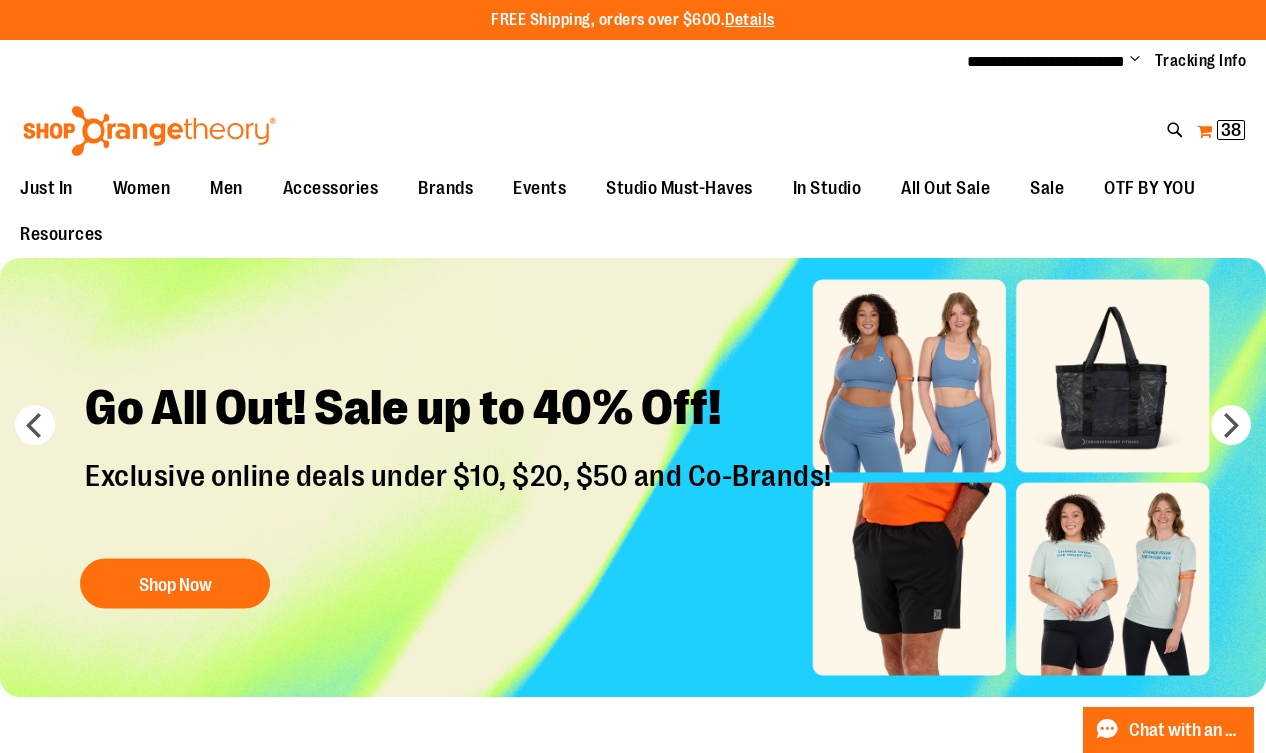 click on "38
38
items" at bounding box center [1231, 130] 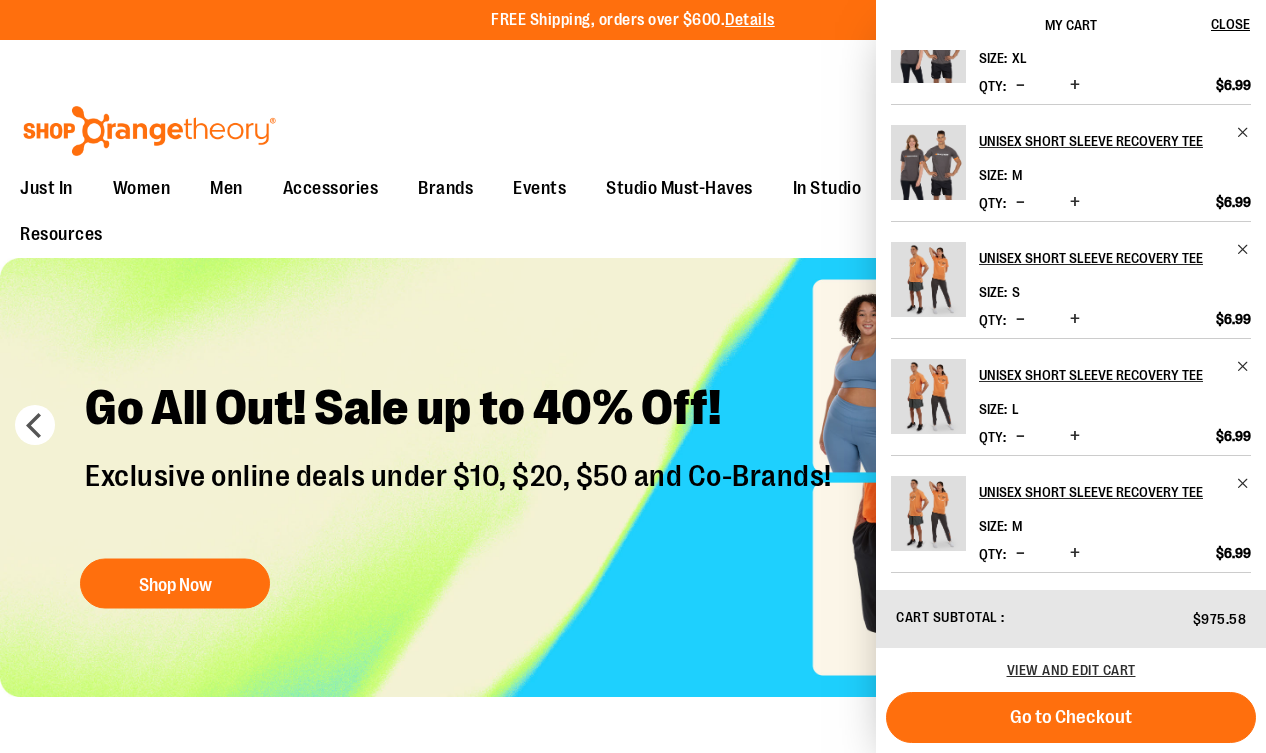 scroll, scrollTop: 0, scrollLeft: 0, axis: both 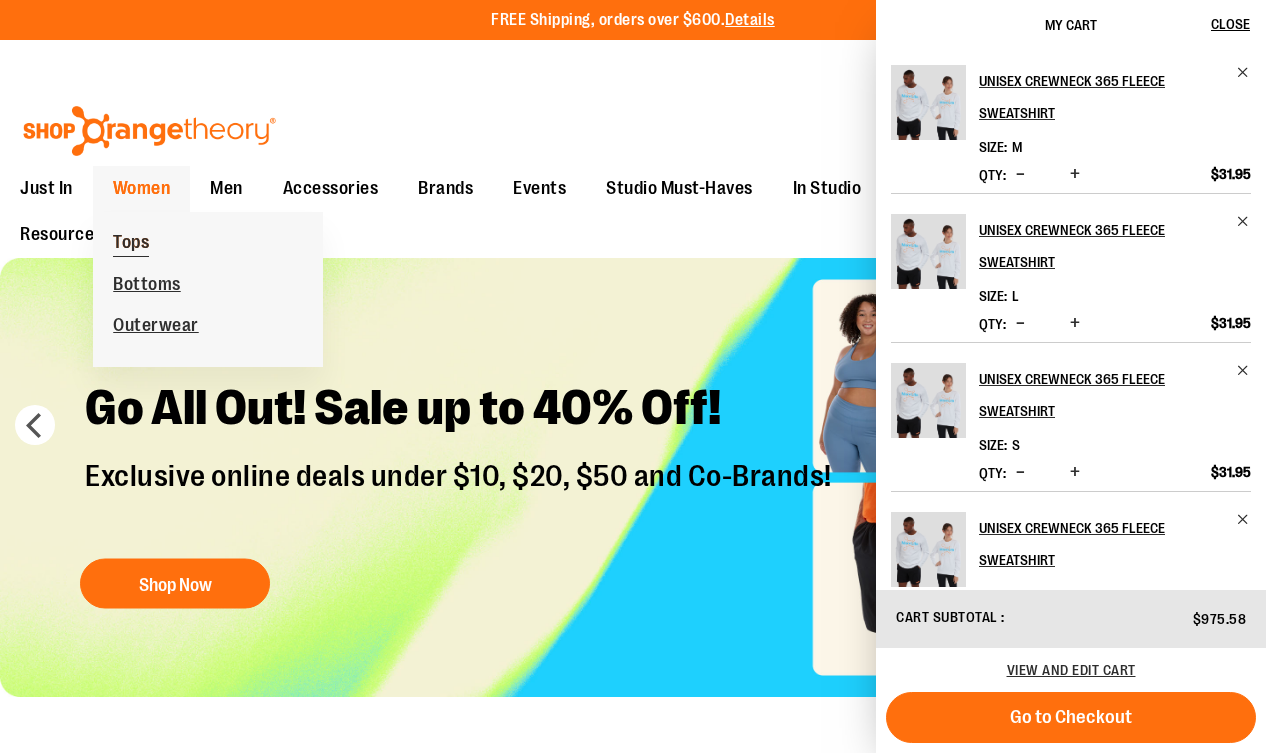 click on "Tops" at bounding box center [131, 244] 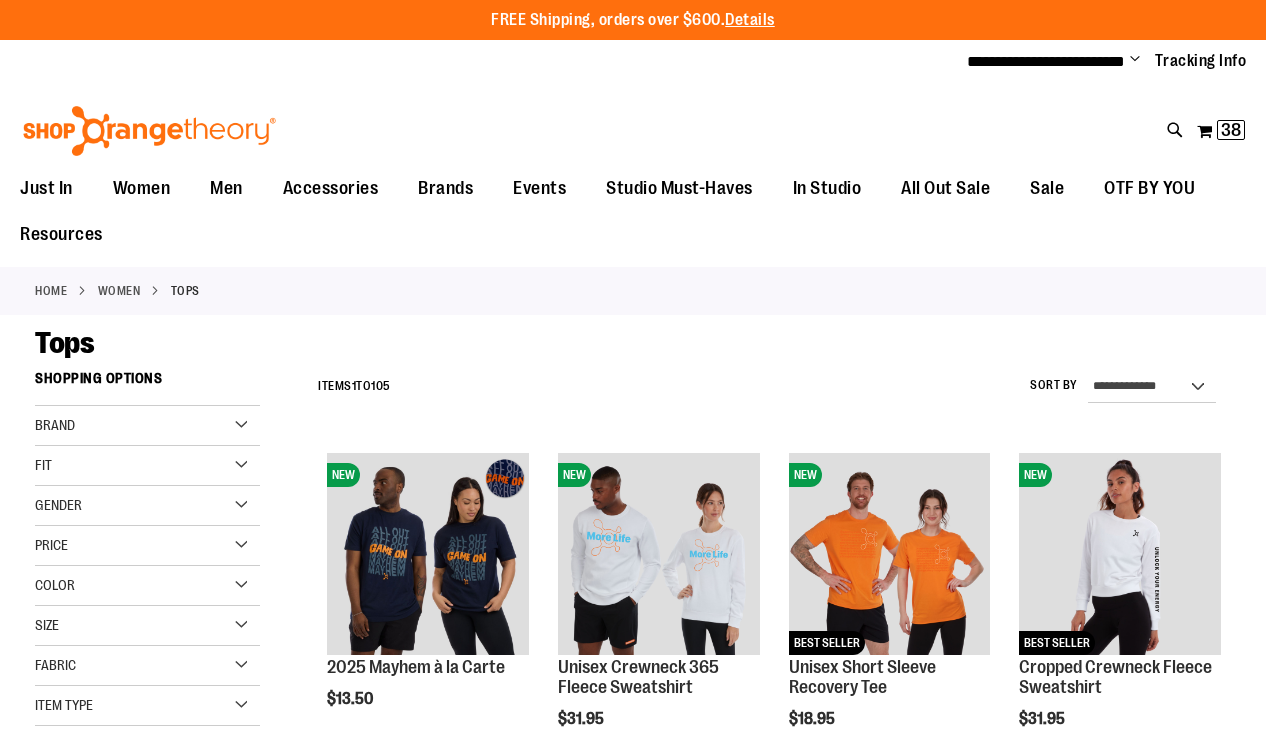 scroll, scrollTop: 0, scrollLeft: 0, axis: both 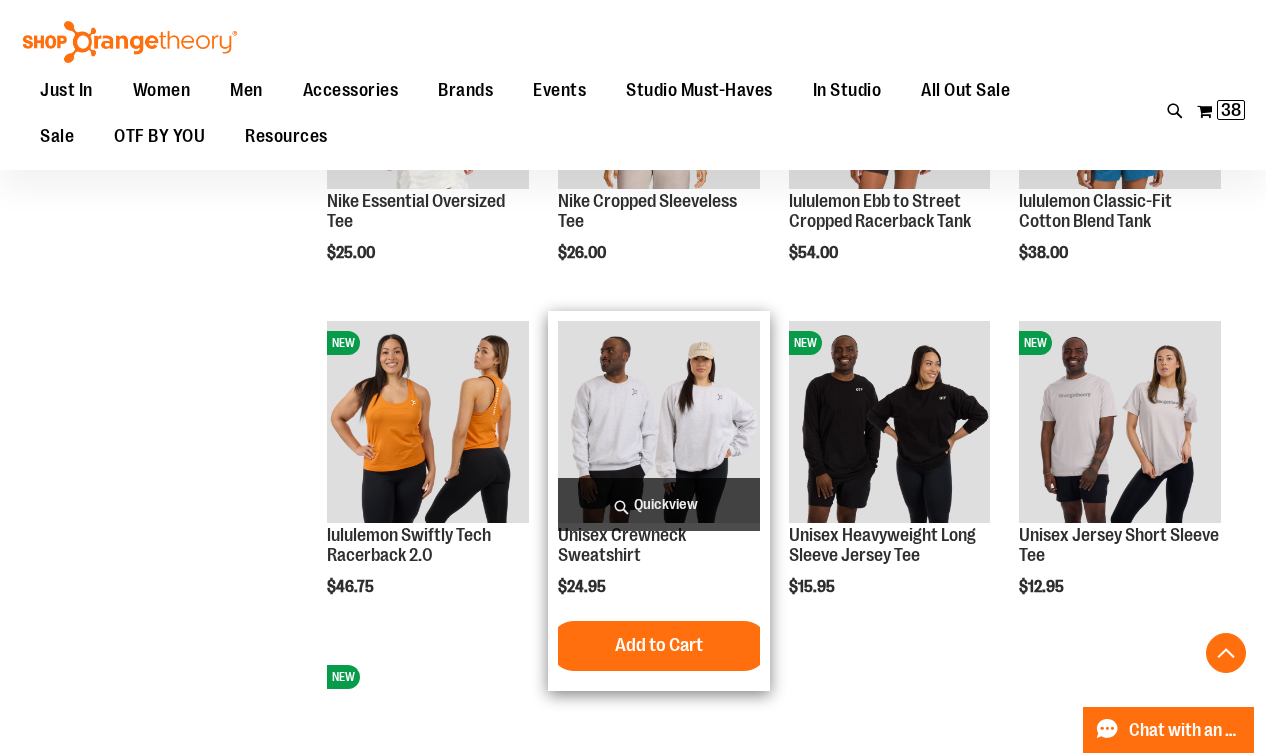 click at bounding box center [659, 422] 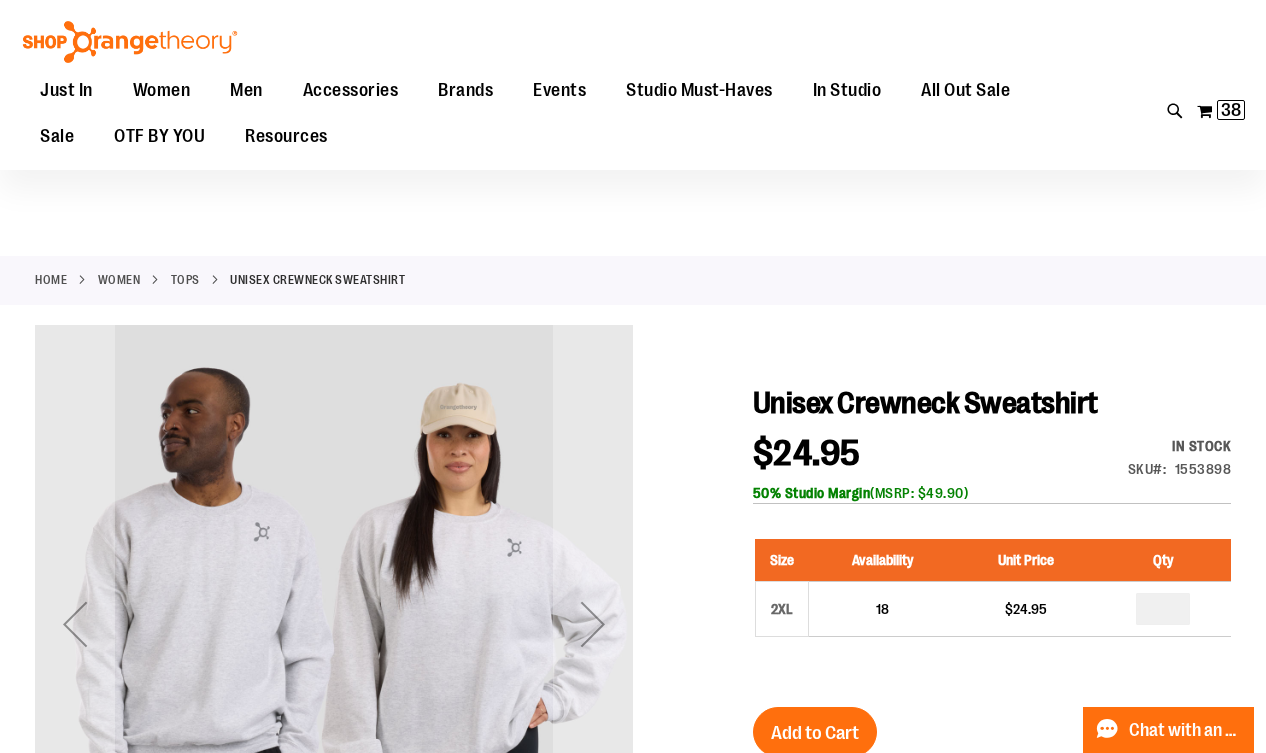 scroll, scrollTop: 0, scrollLeft: 0, axis: both 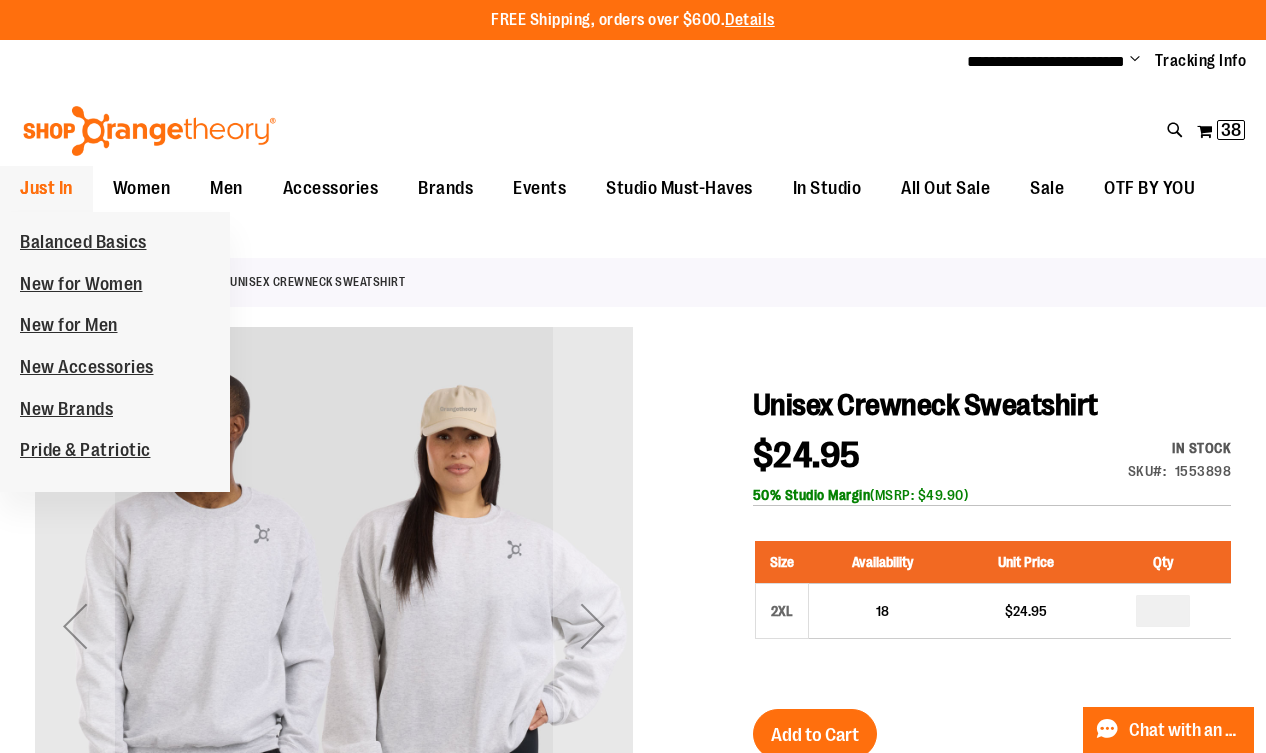 click on "Just In" at bounding box center (46, 189) 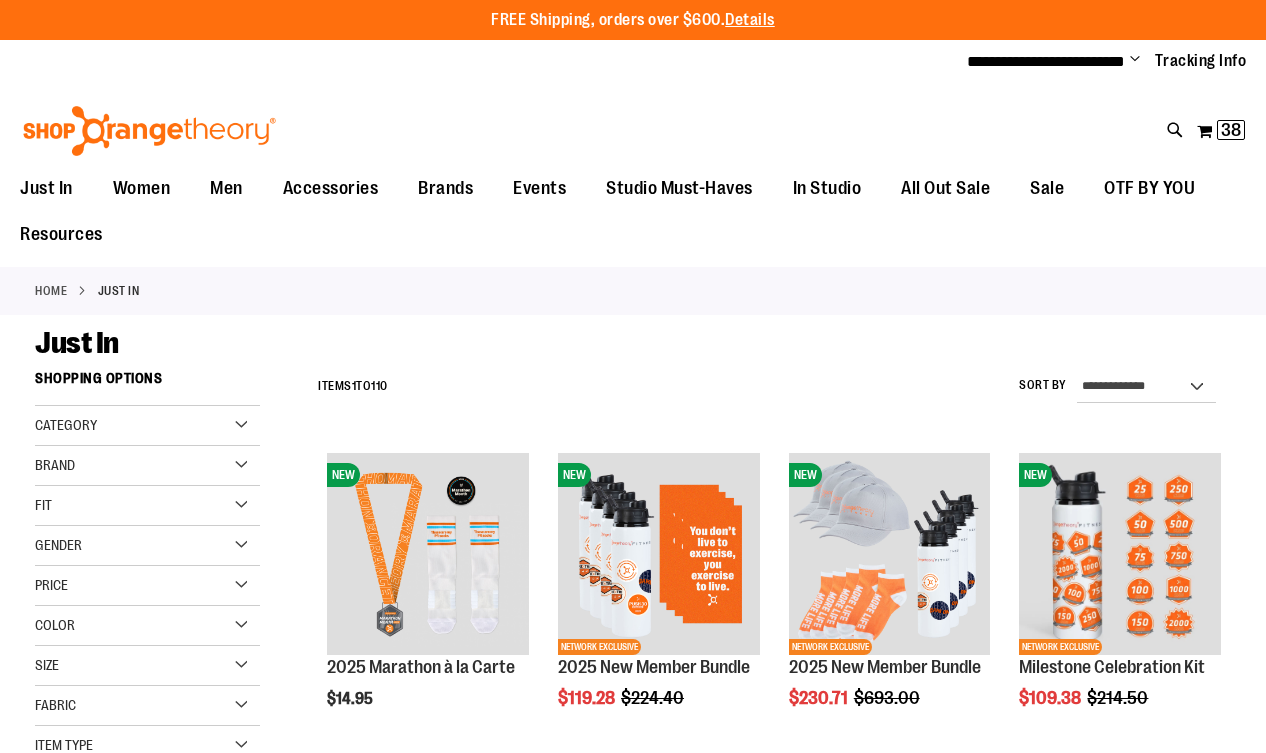 scroll, scrollTop: 0, scrollLeft: 0, axis: both 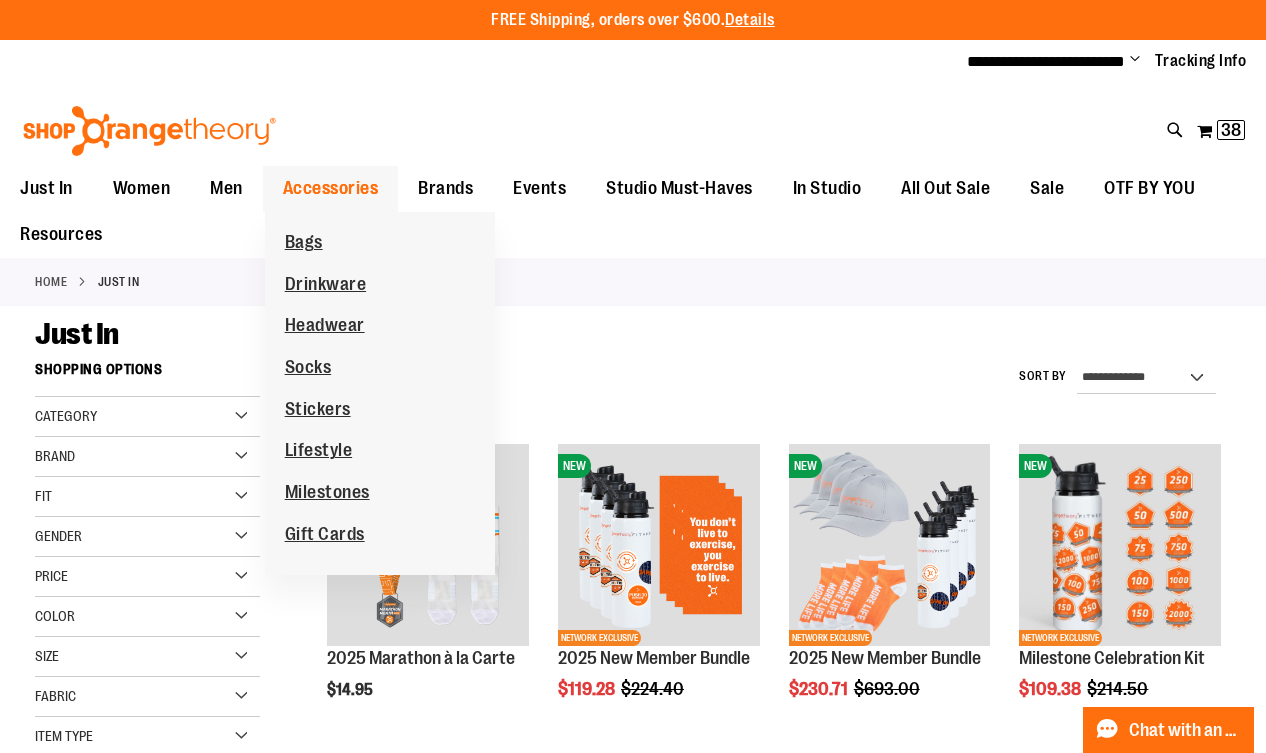 click on "Accessories" at bounding box center [331, 188] 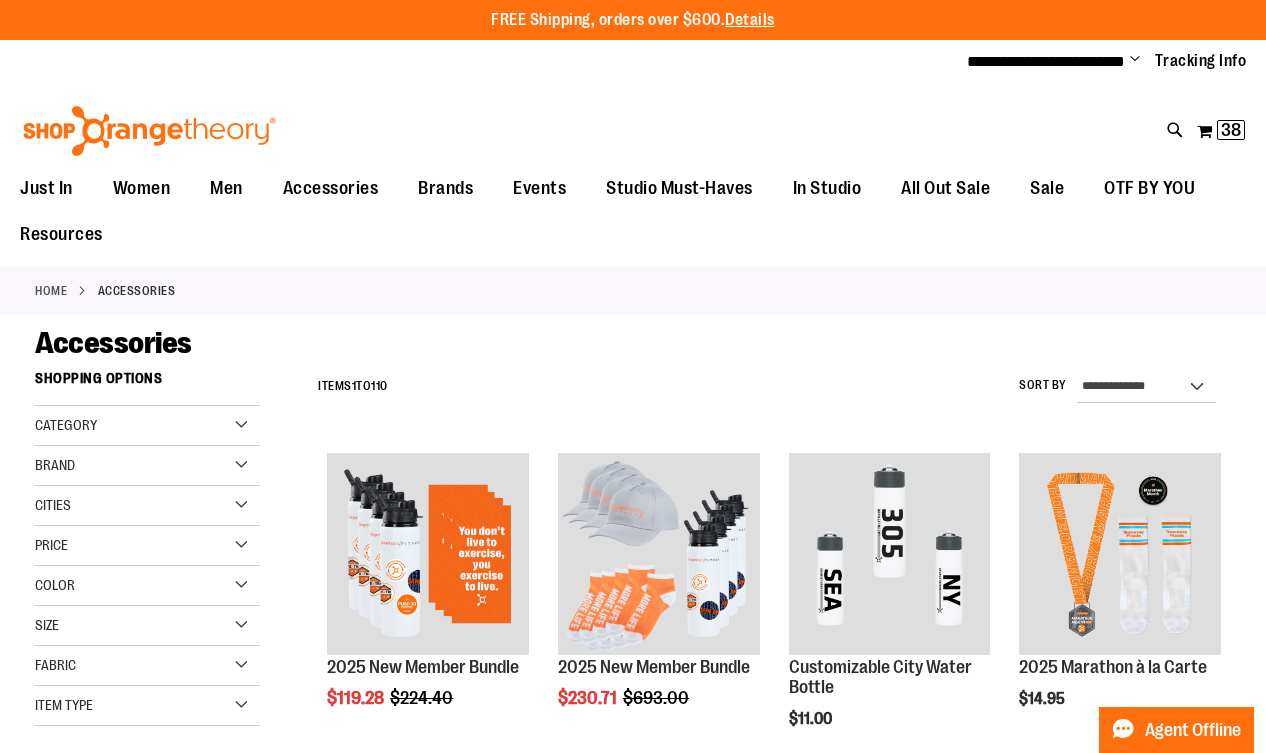 scroll, scrollTop: 0, scrollLeft: 0, axis: both 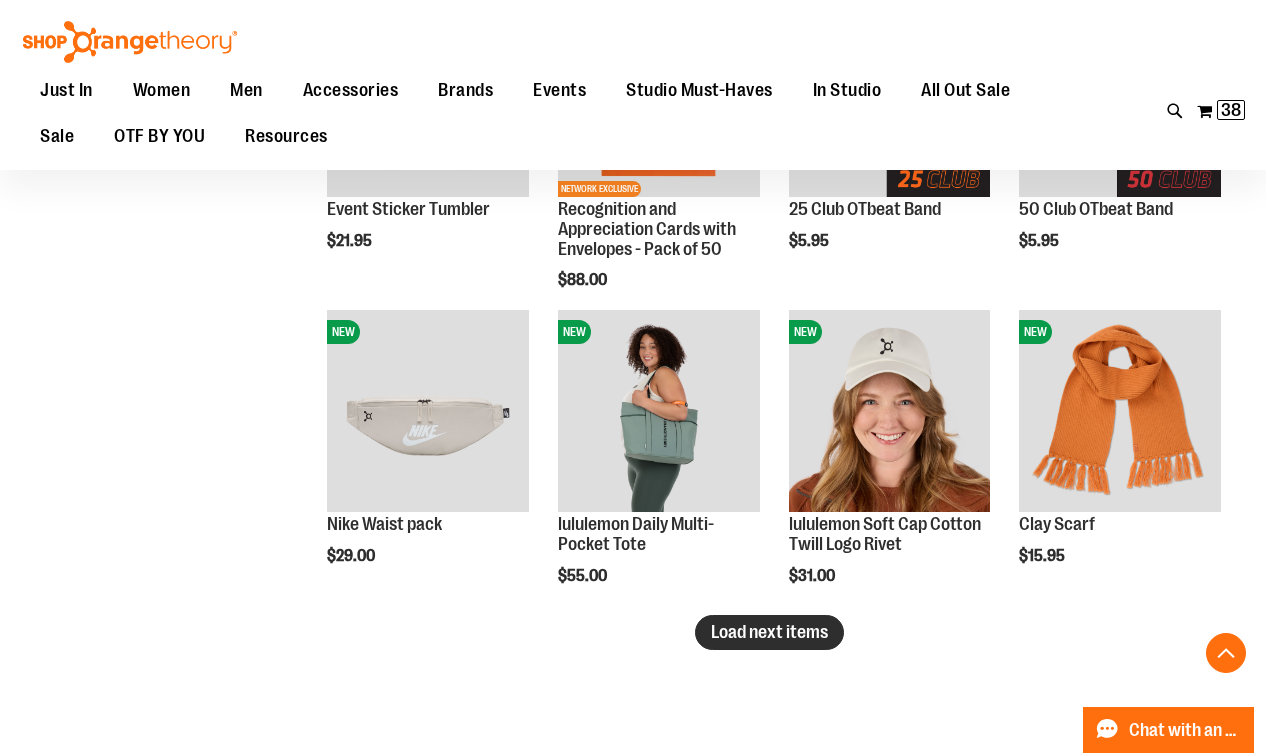 click on "Load next items" at bounding box center [769, 632] 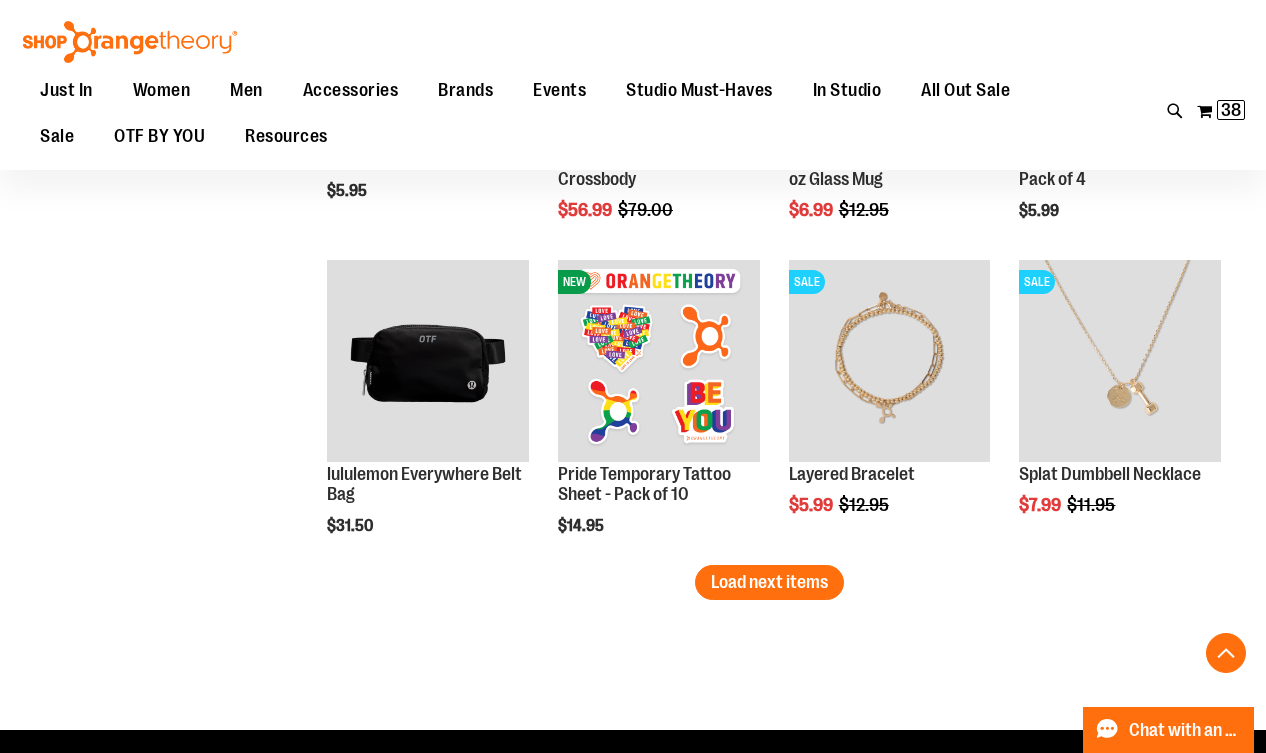 scroll, scrollTop: 3672, scrollLeft: 0, axis: vertical 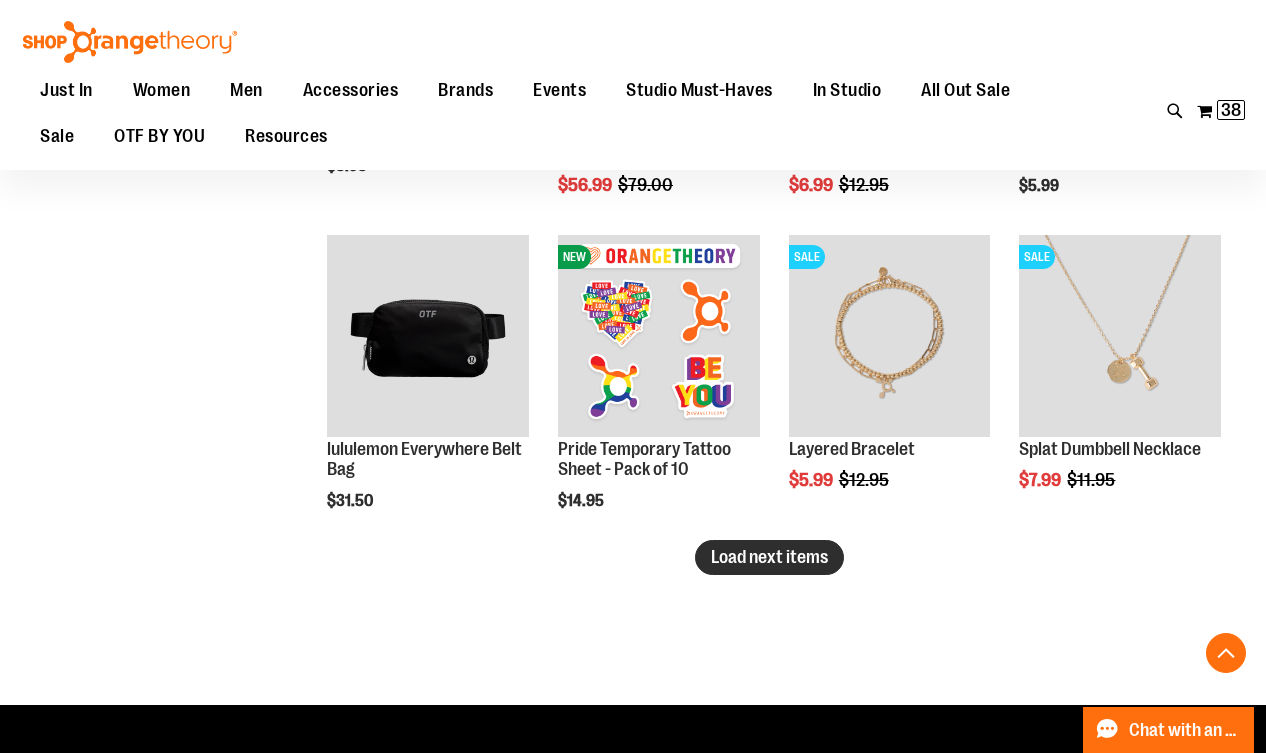click on "Load next items" at bounding box center [769, 557] 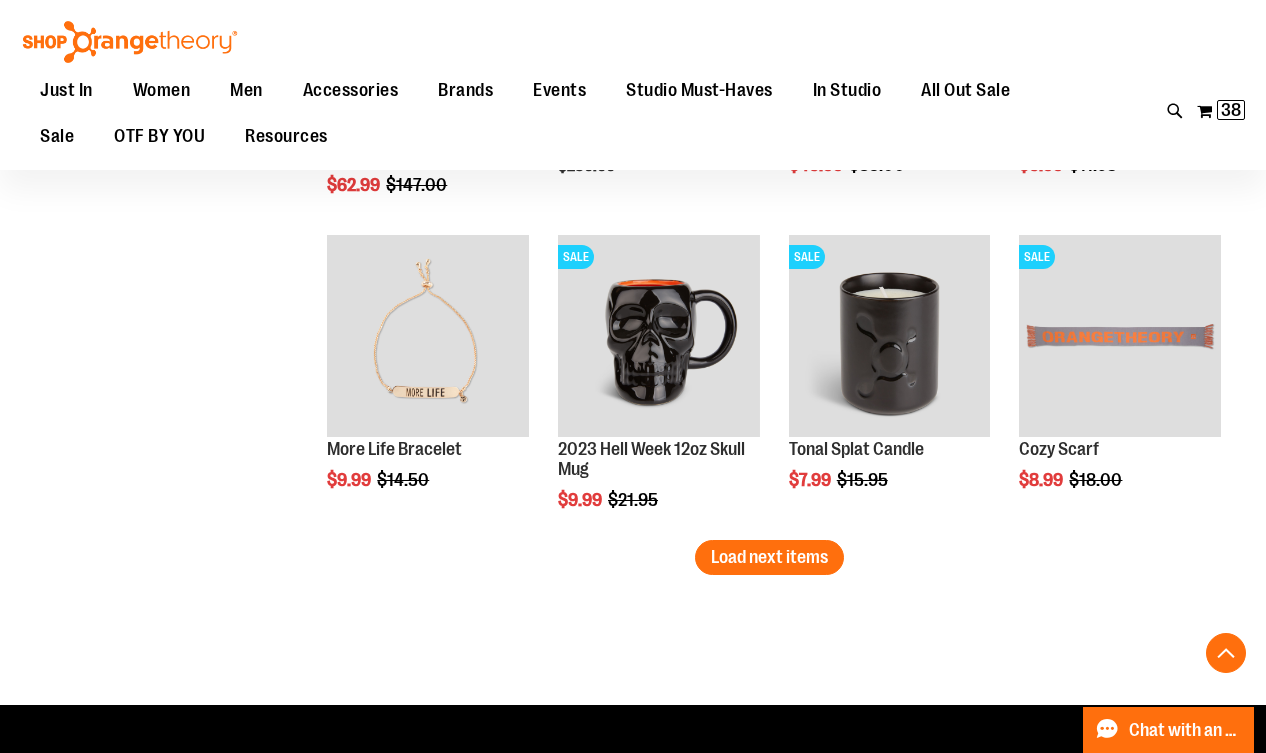 scroll, scrollTop: 4660, scrollLeft: 0, axis: vertical 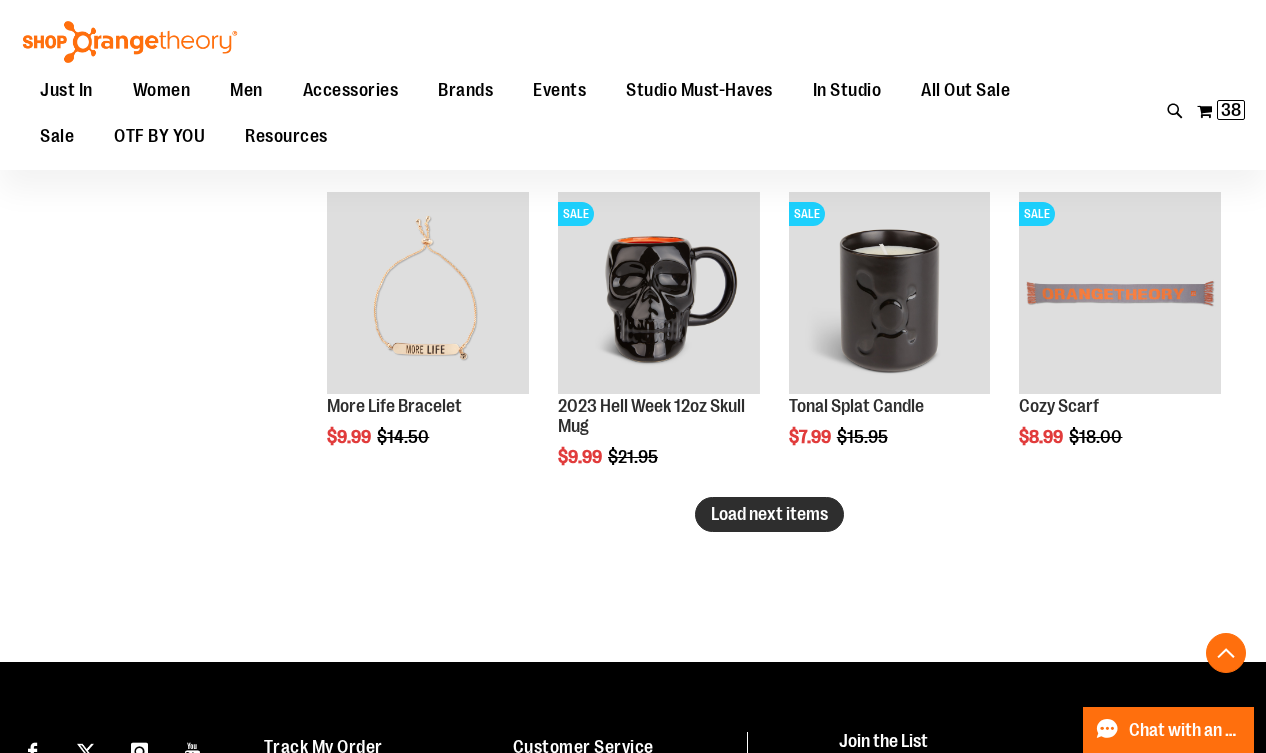 click on "Load next items" at bounding box center [769, 514] 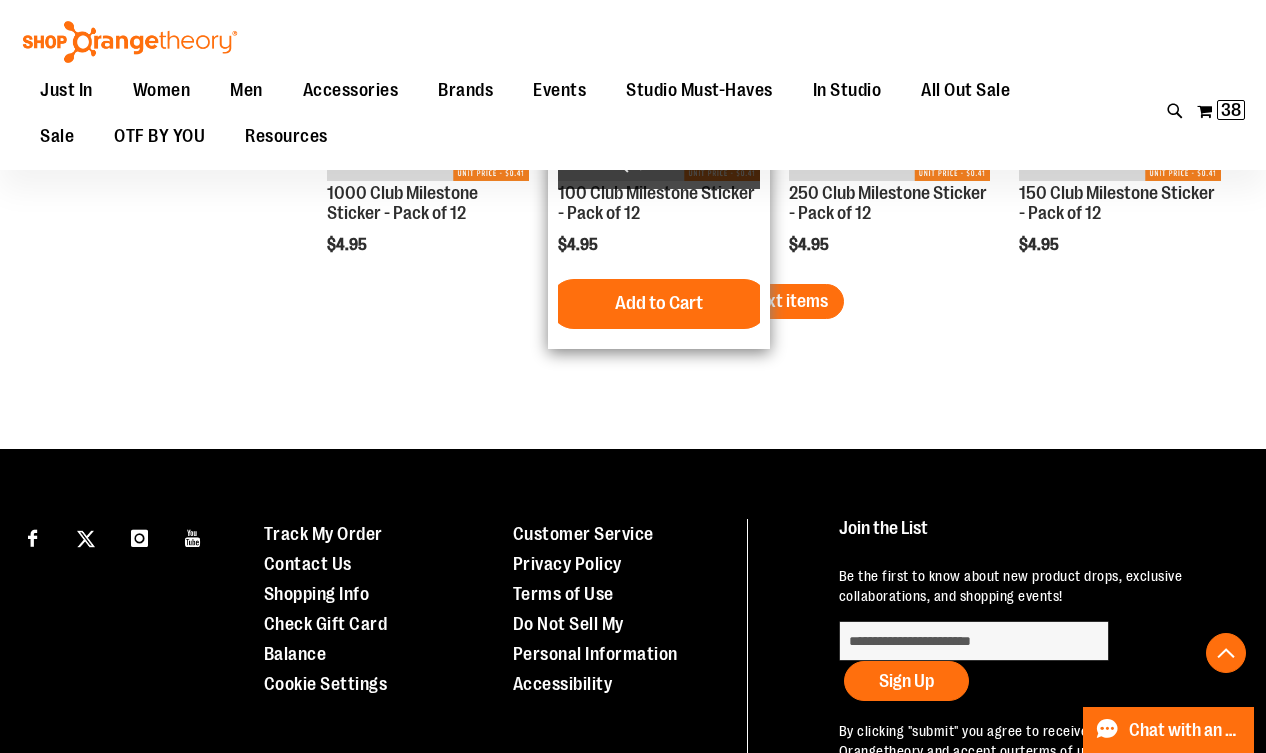 scroll, scrollTop: 5820, scrollLeft: 0, axis: vertical 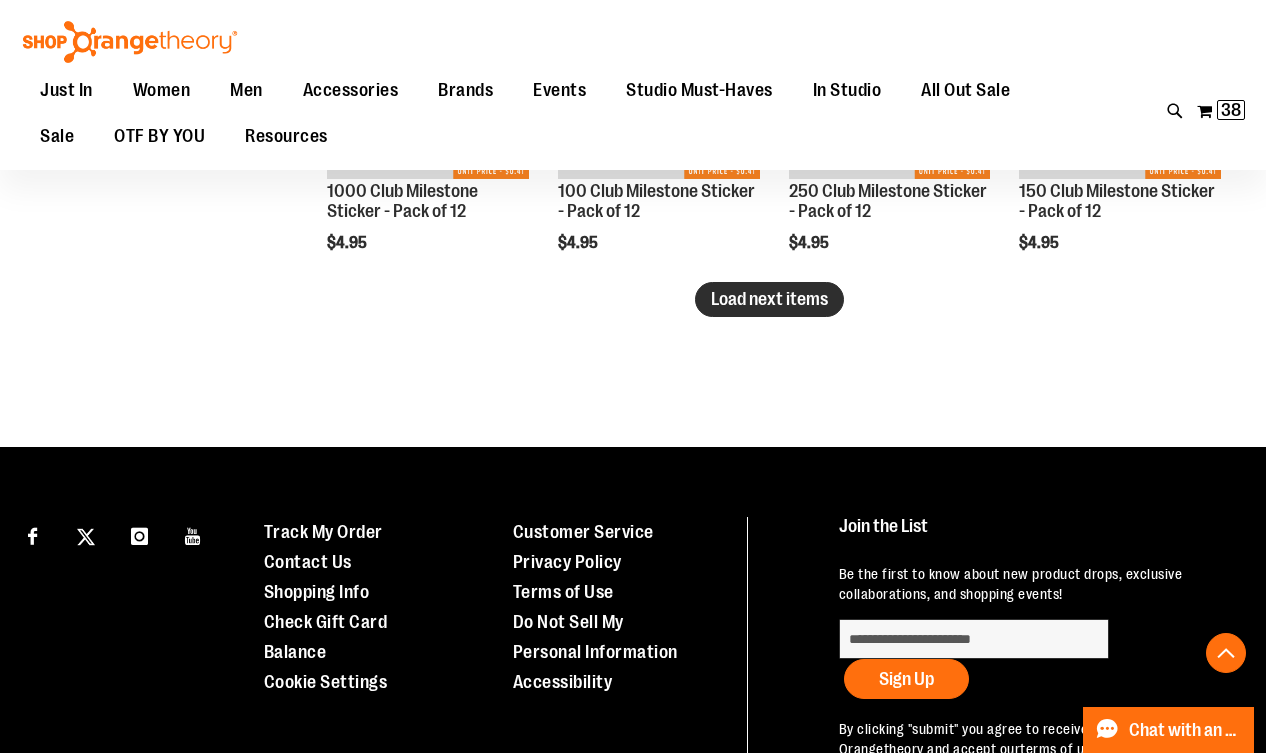 click on "Load next items" at bounding box center [769, 299] 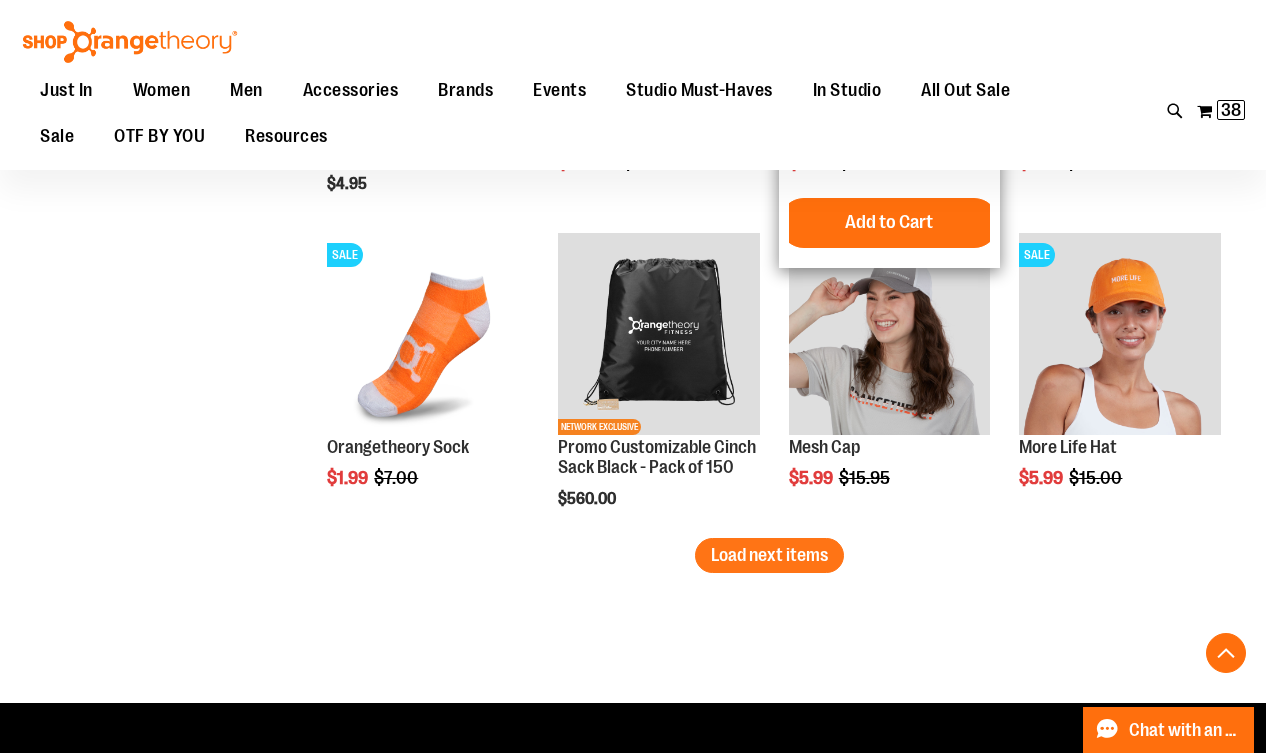 scroll, scrollTop: 6514, scrollLeft: 0, axis: vertical 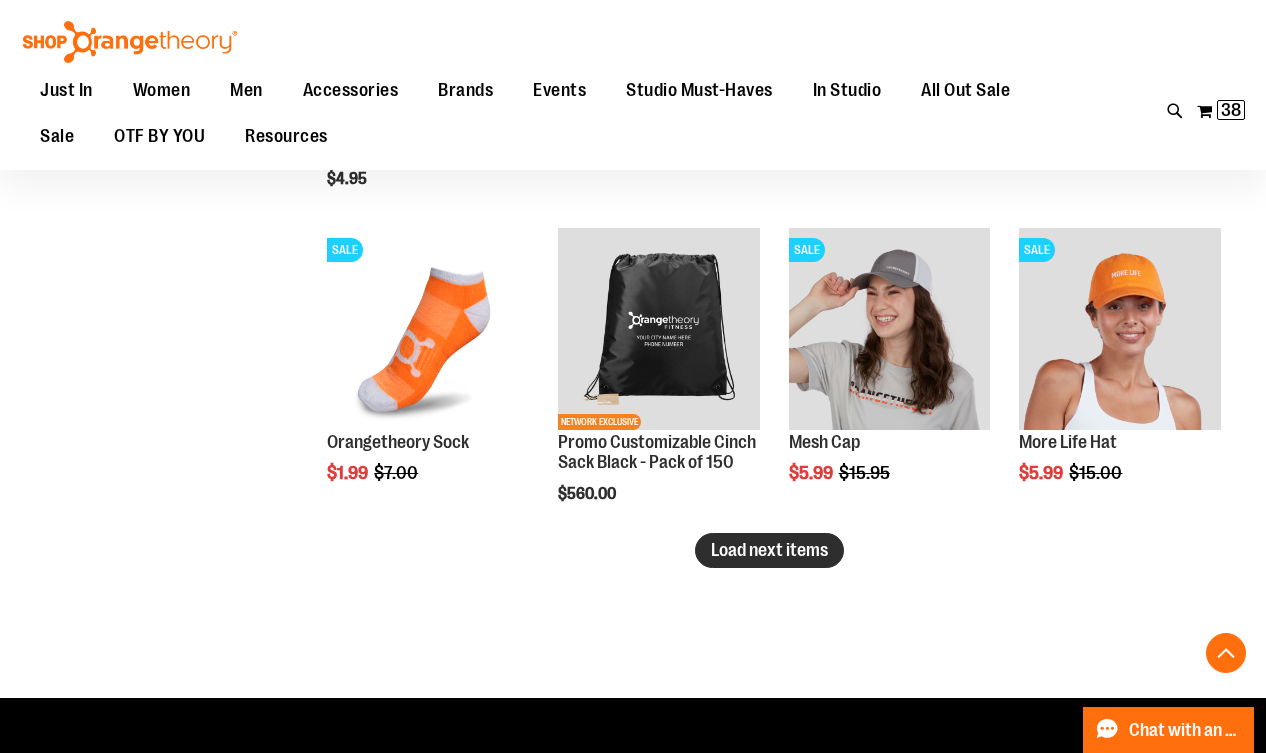 click on "Load next items" at bounding box center [769, 550] 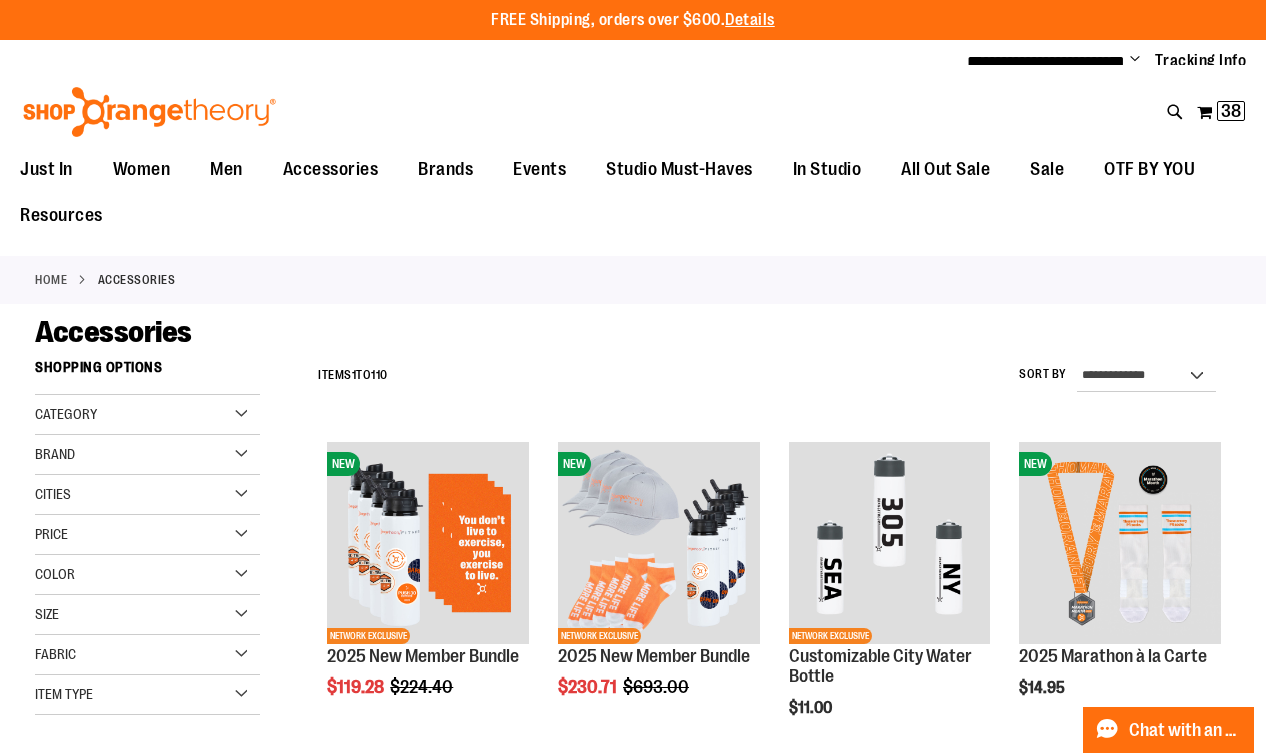 scroll, scrollTop: 0, scrollLeft: 0, axis: both 